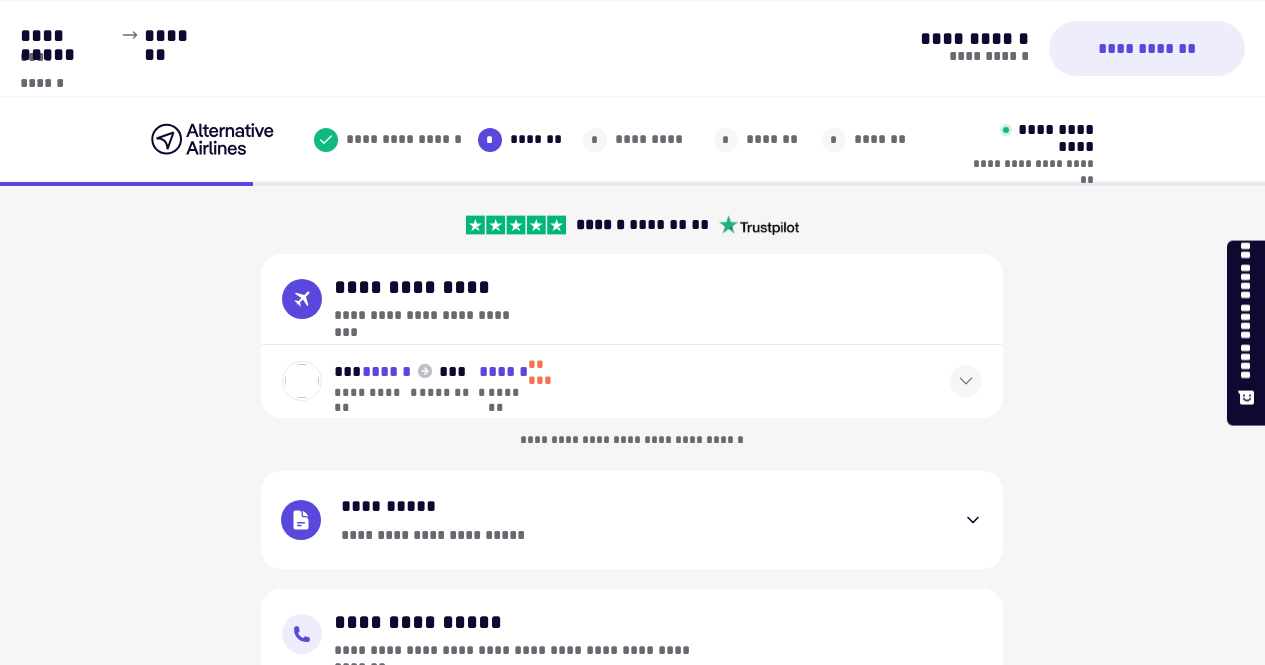 scroll, scrollTop: 0, scrollLeft: 0, axis: both 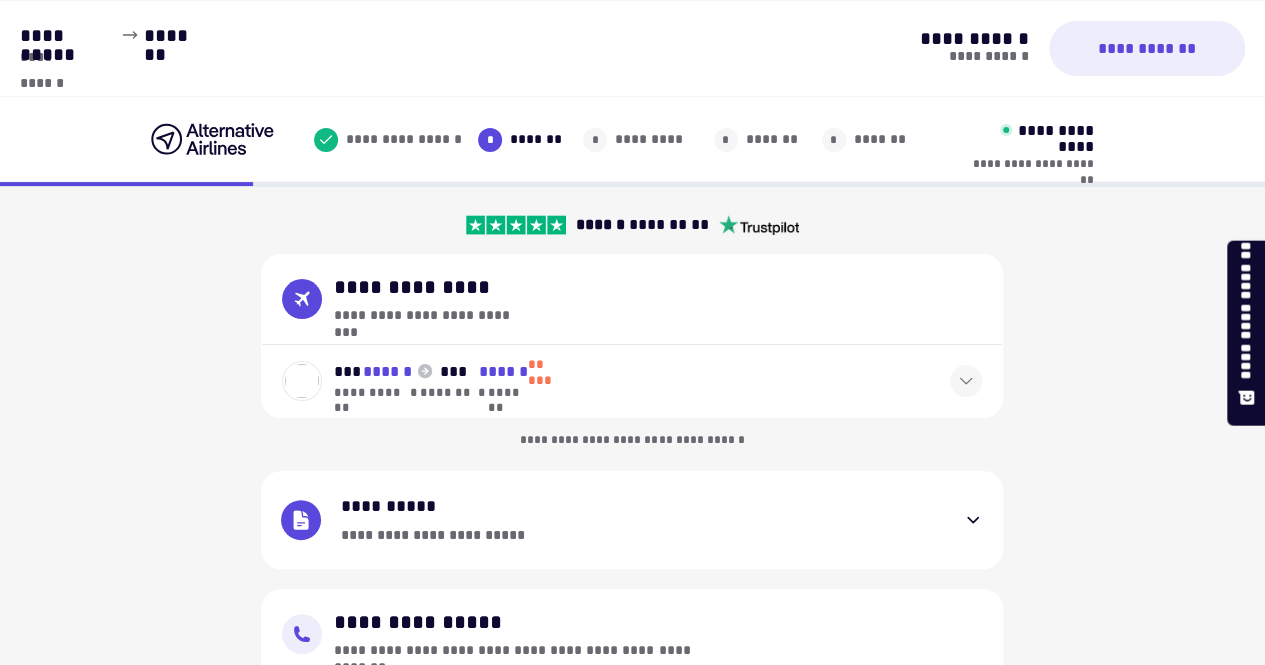 click at bounding box center [966, 381] 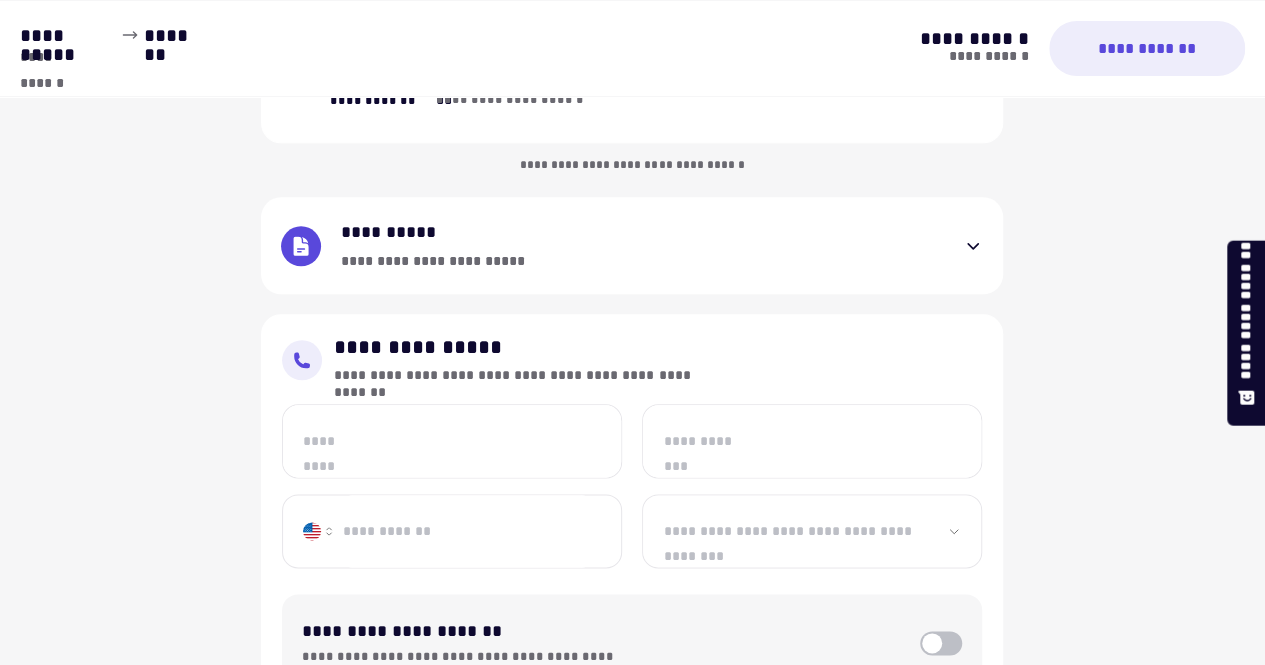 scroll, scrollTop: 988, scrollLeft: 0, axis: vertical 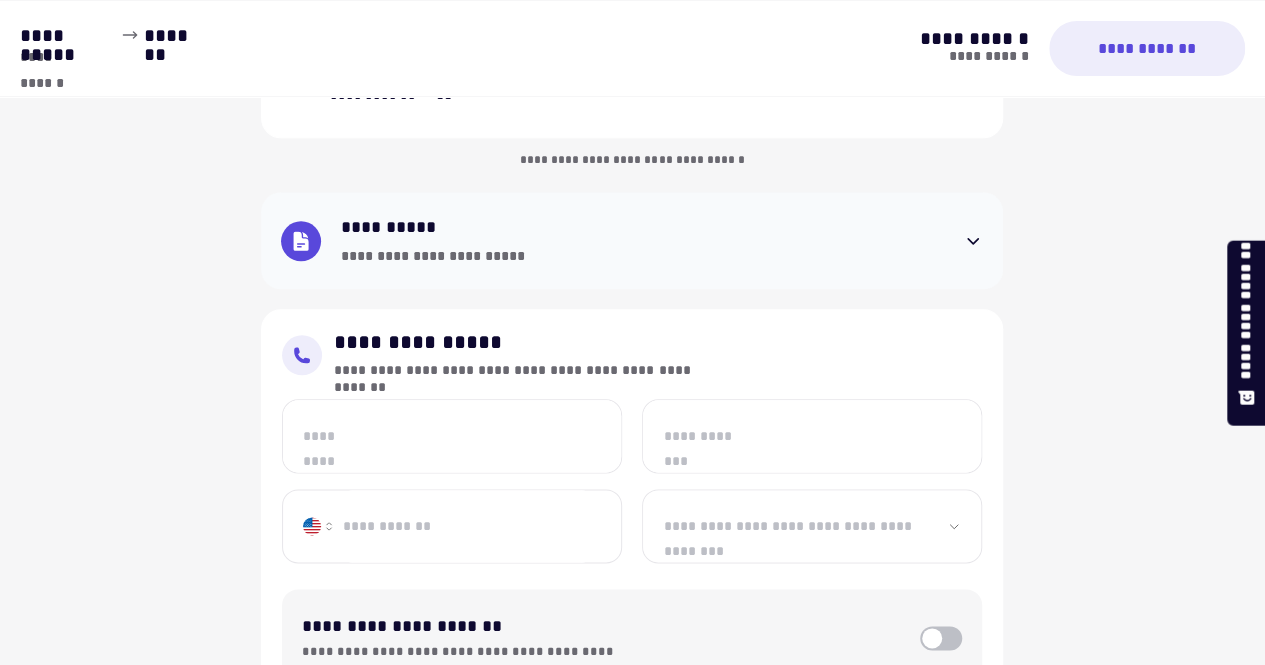 click at bounding box center [973, 241] 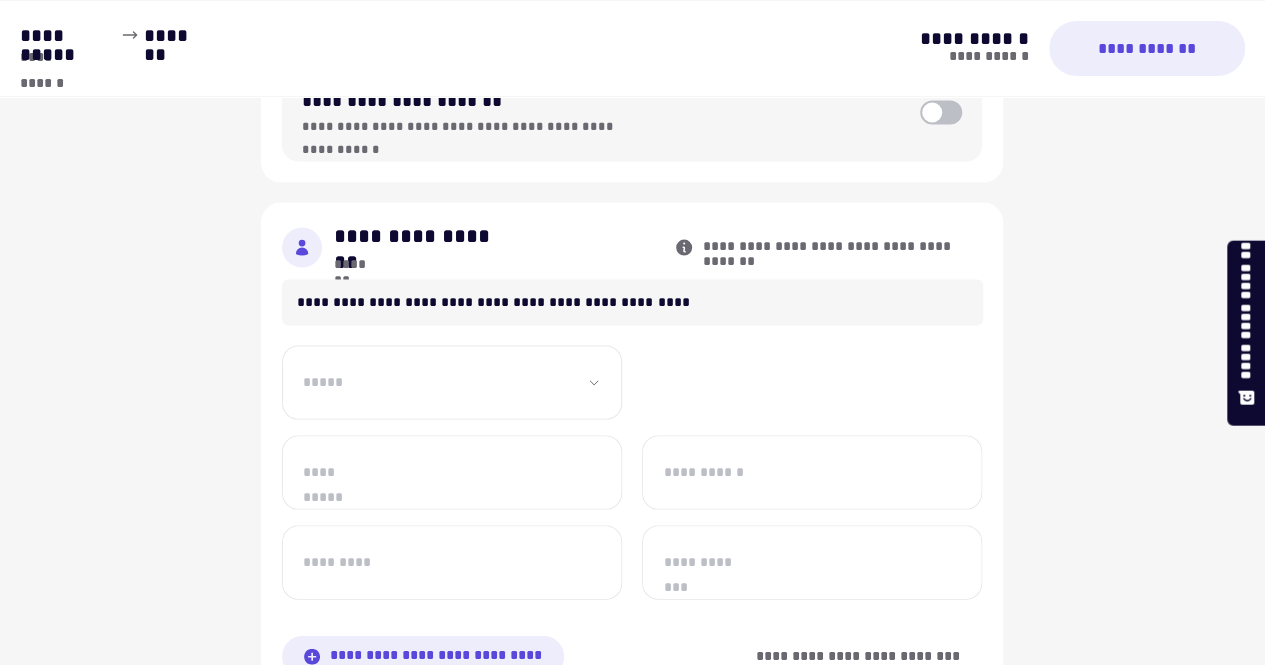 scroll, scrollTop: 1838, scrollLeft: 0, axis: vertical 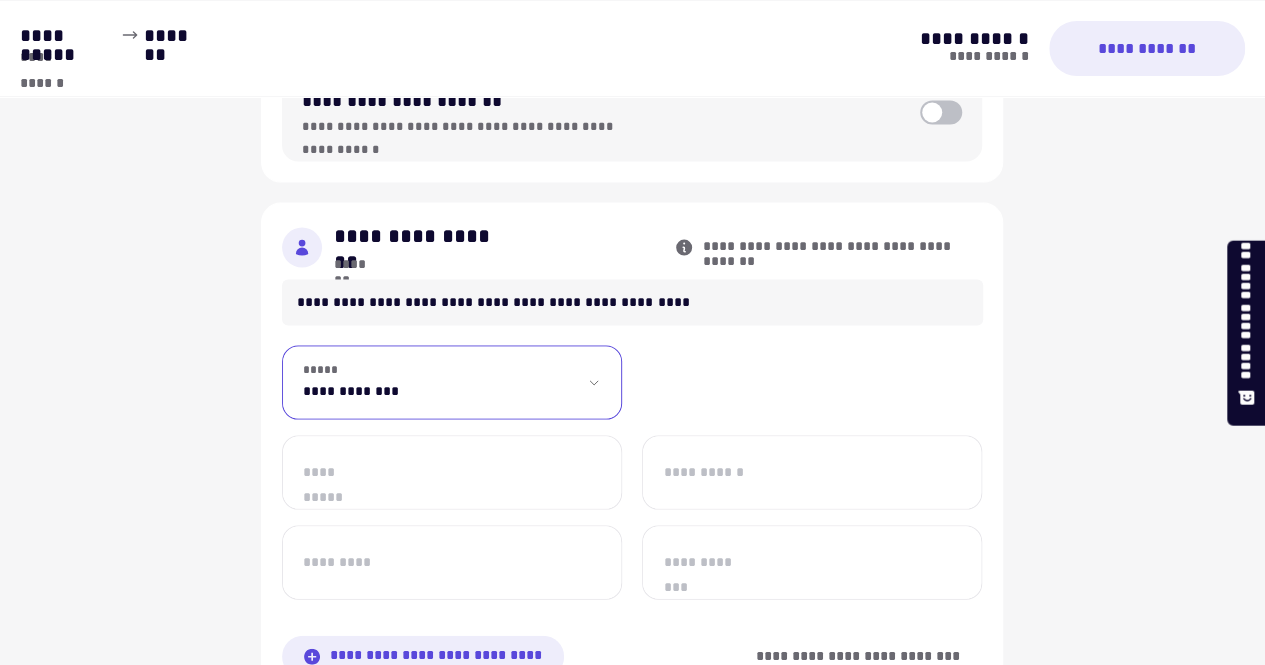 click on "**********" at bounding box center [452, 382] 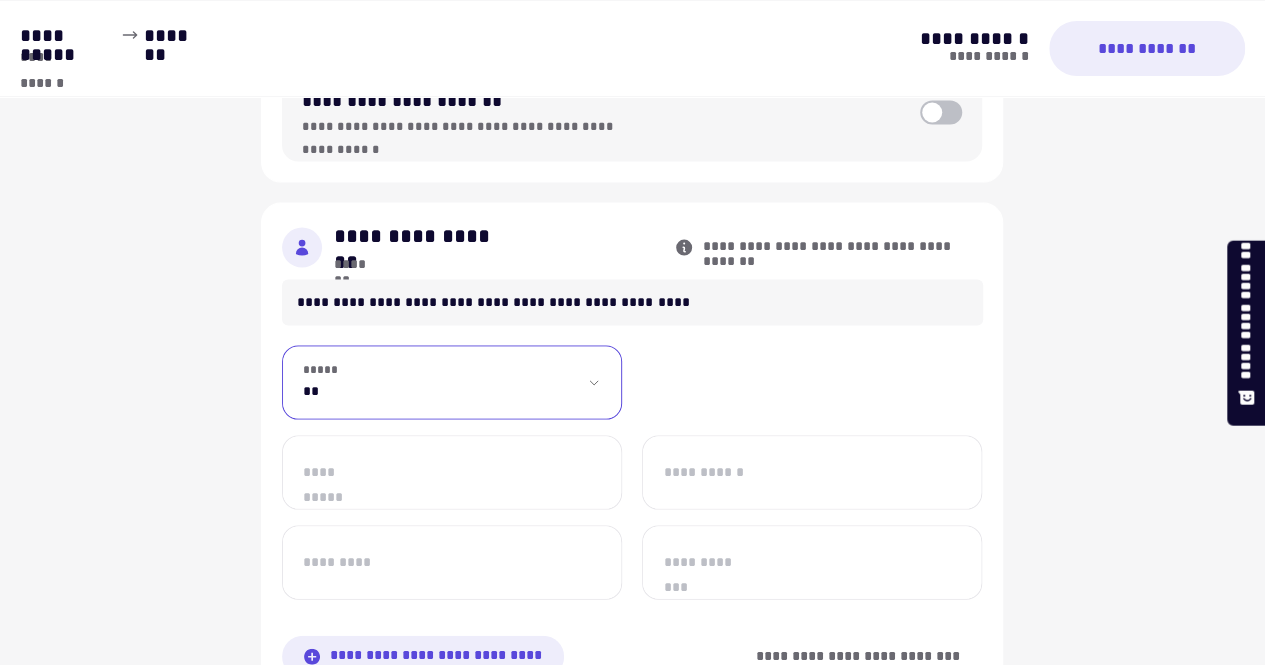 click on "**********" at bounding box center (452, 382) 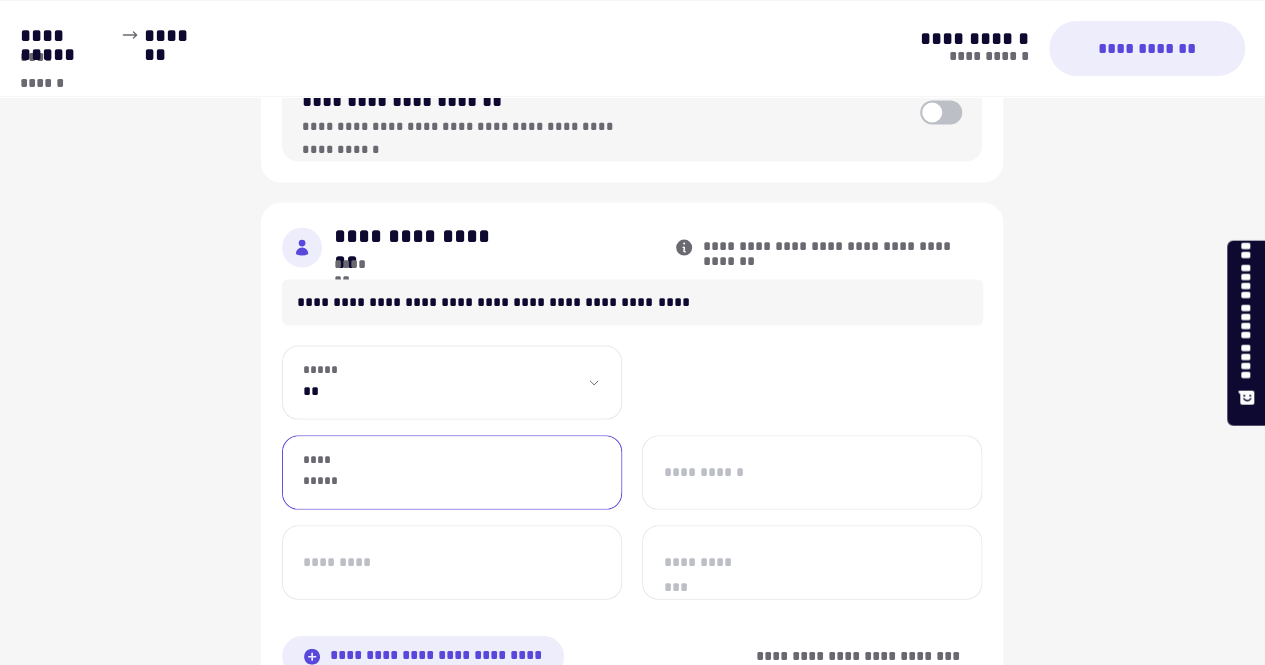 type on "****" 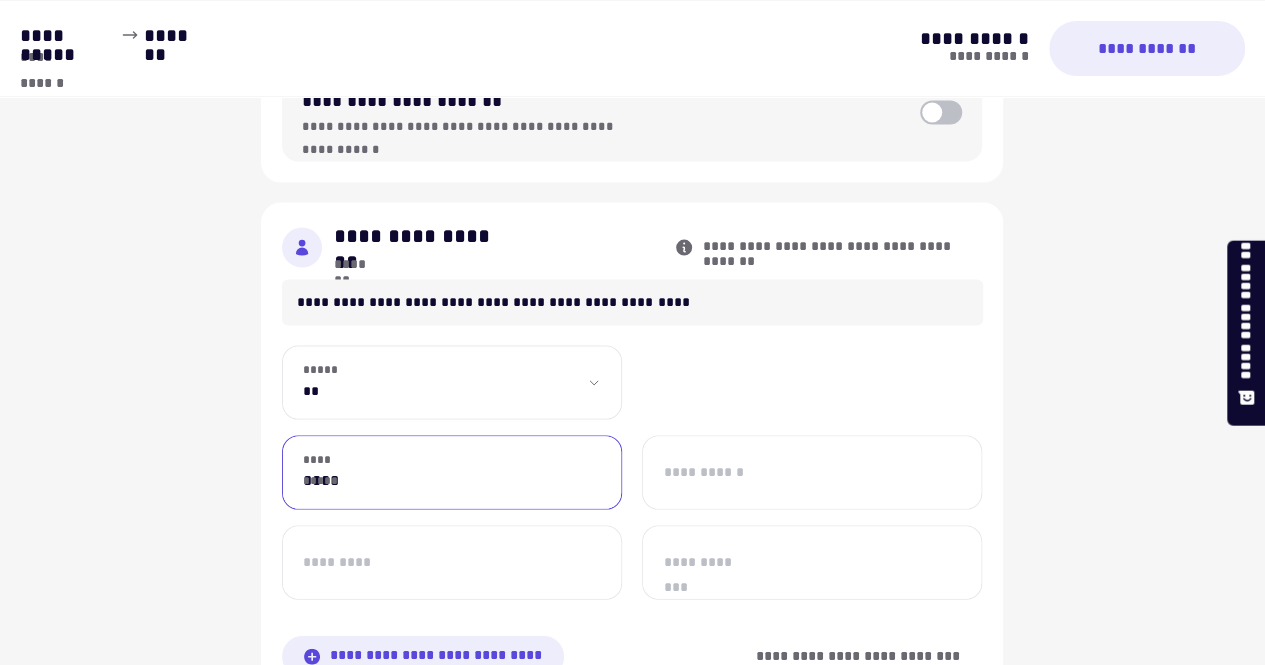 type on "******" 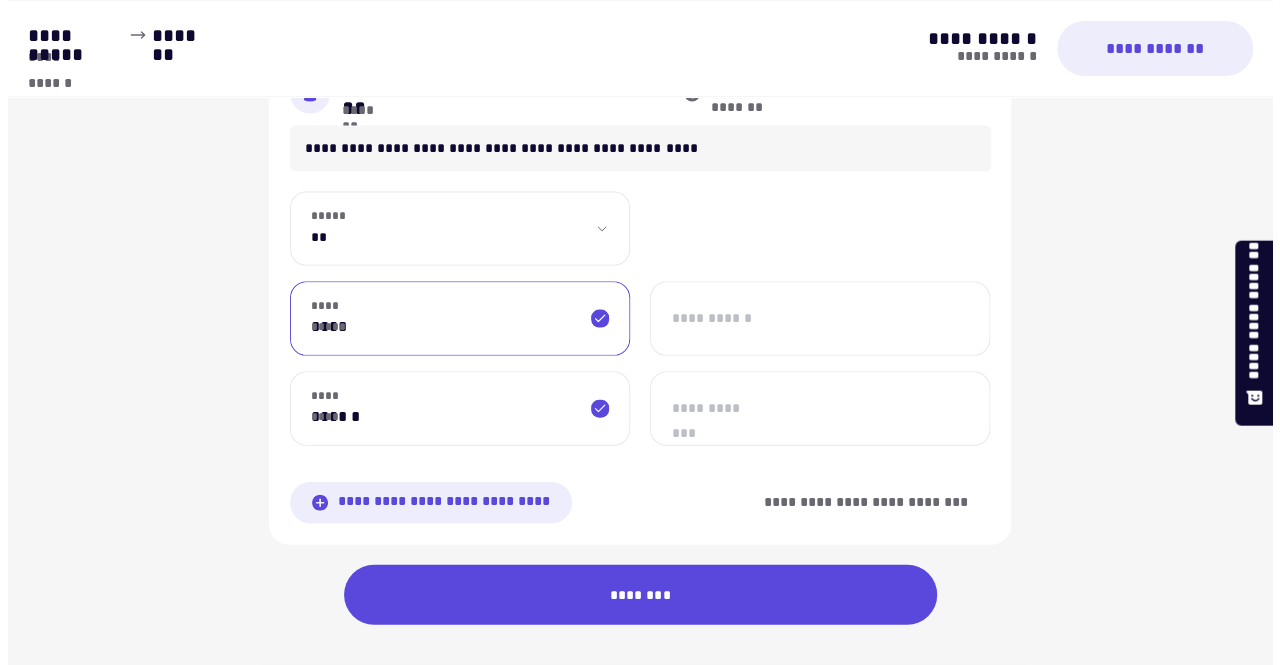 scroll, scrollTop: 2004, scrollLeft: 0, axis: vertical 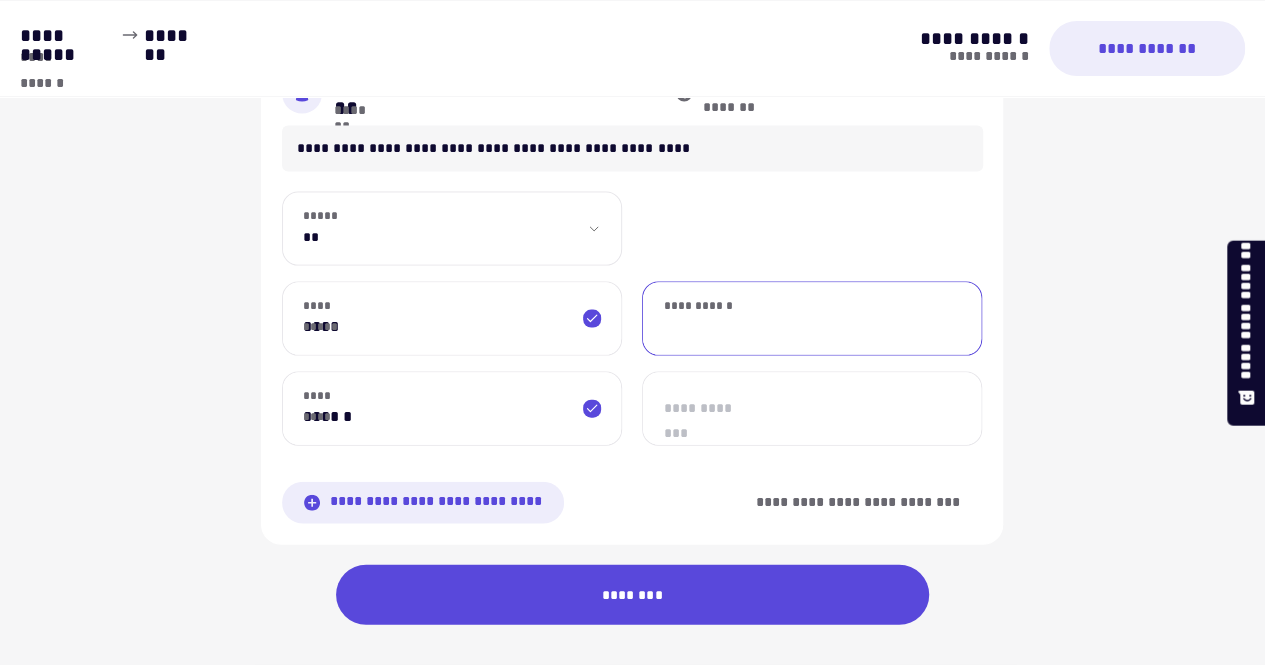 click on "**********" at bounding box center (812, 319) 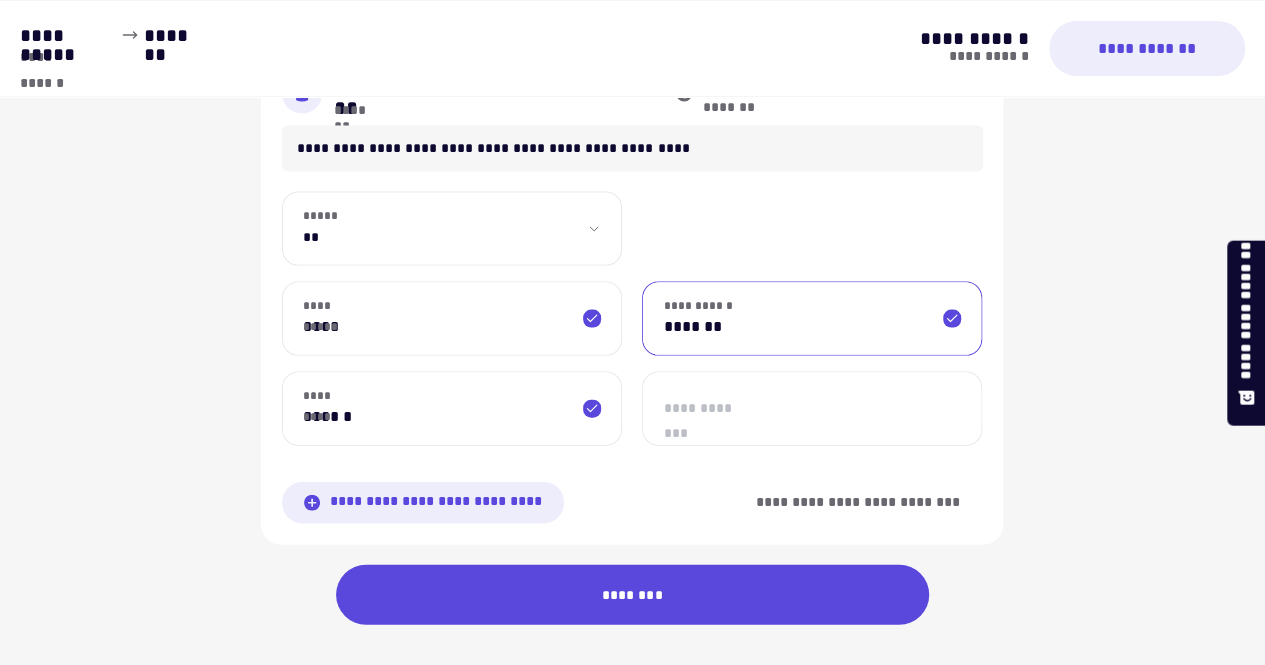 type on "*******" 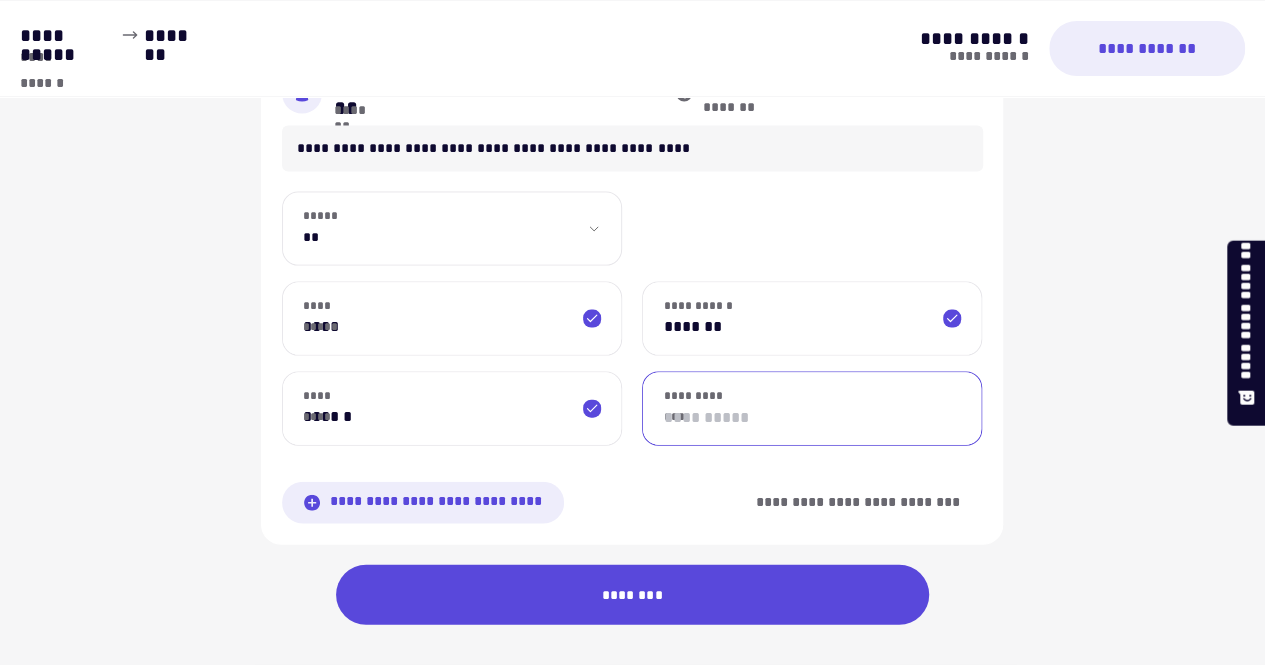 click on "**********" at bounding box center (812, 409) 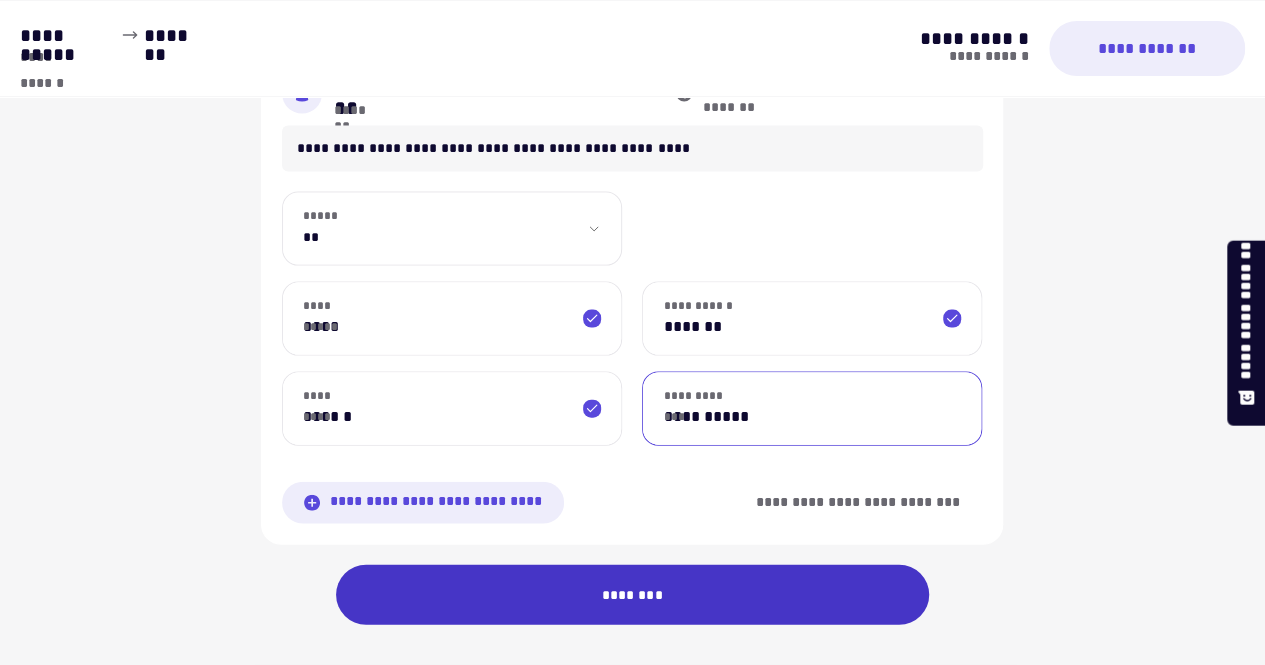 type on "**********" 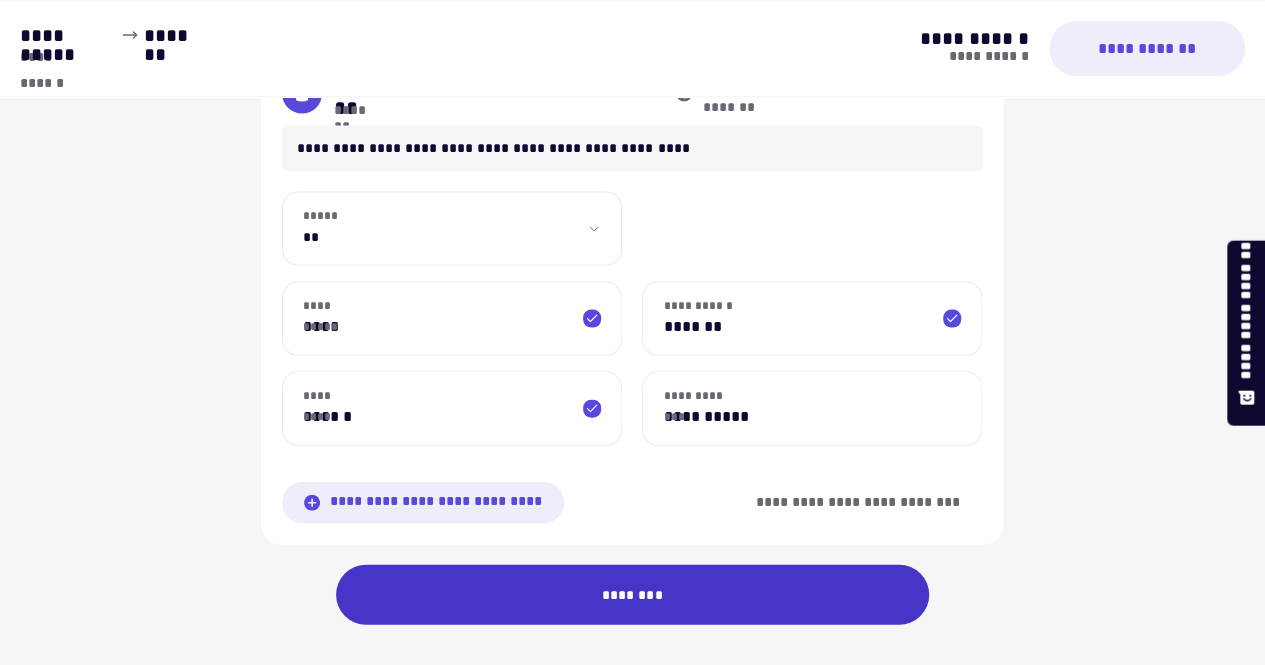 click on "********" at bounding box center [633, 595] 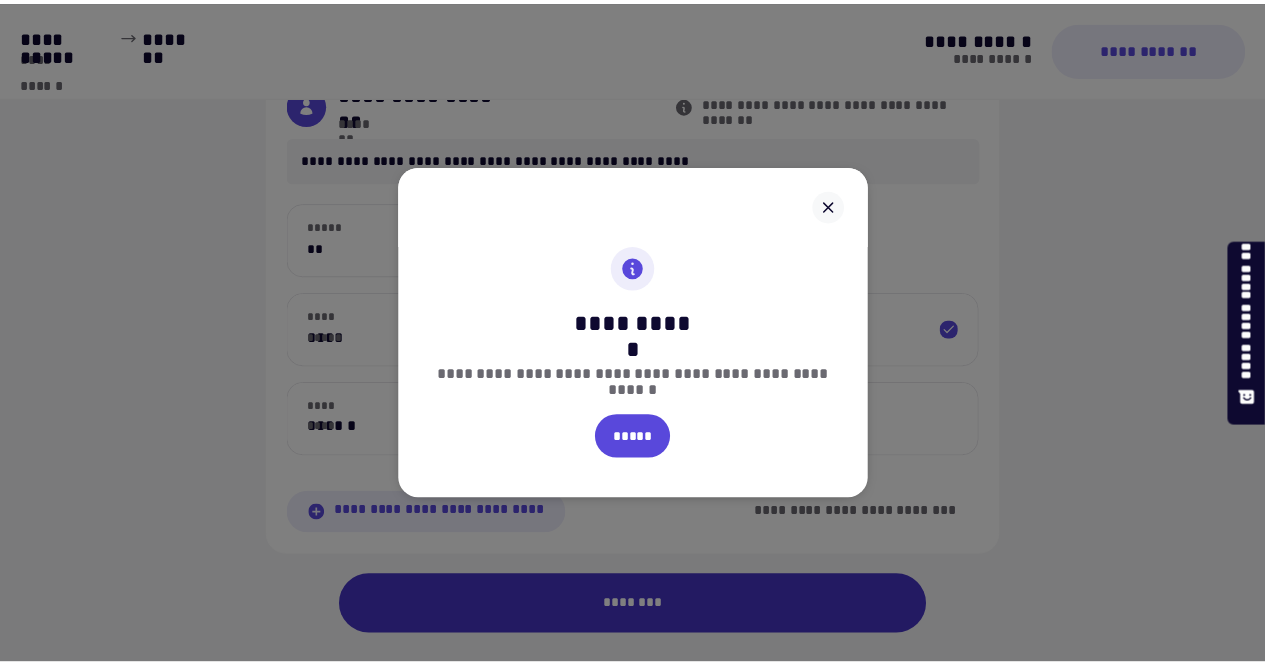 scroll, scrollTop: 1505, scrollLeft: 0, axis: vertical 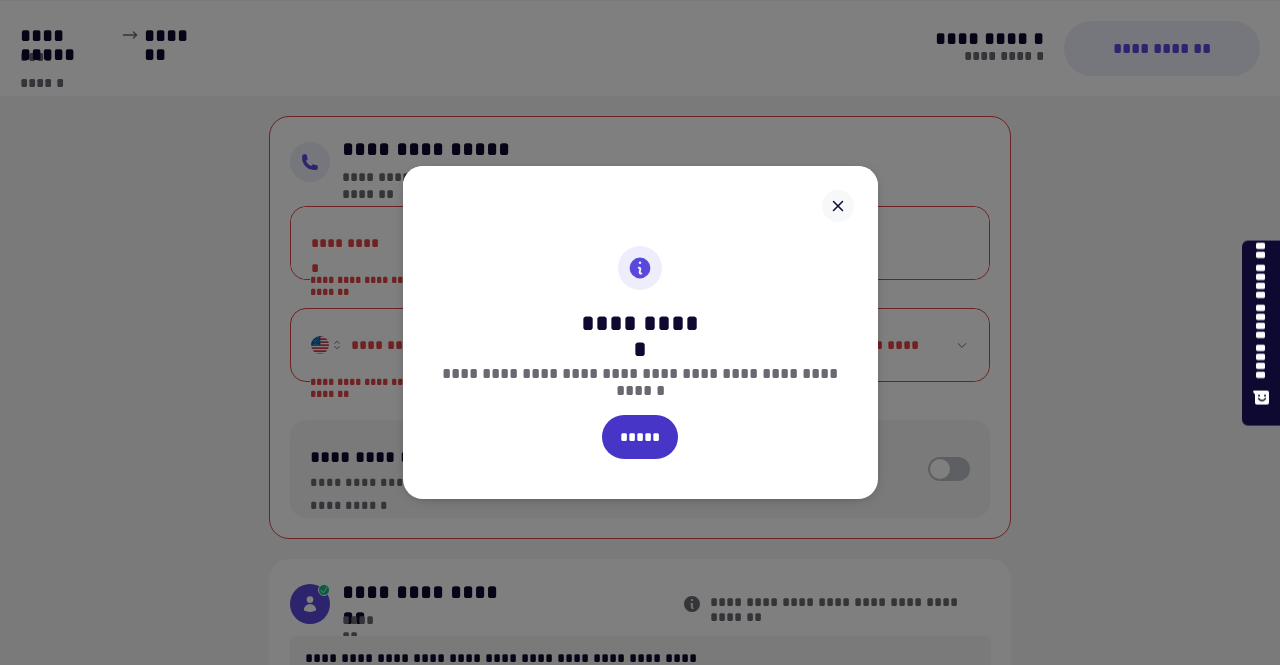 click on "*****" at bounding box center [640, 437] 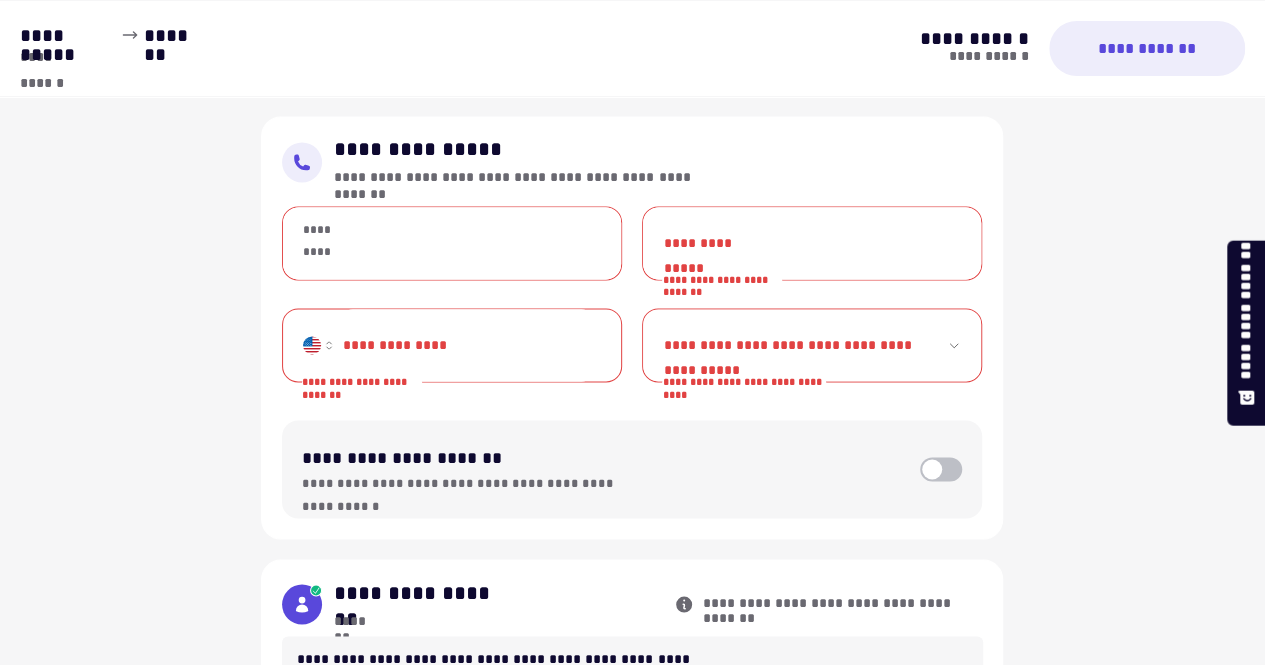 click on "*********" at bounding box center [452, 243] 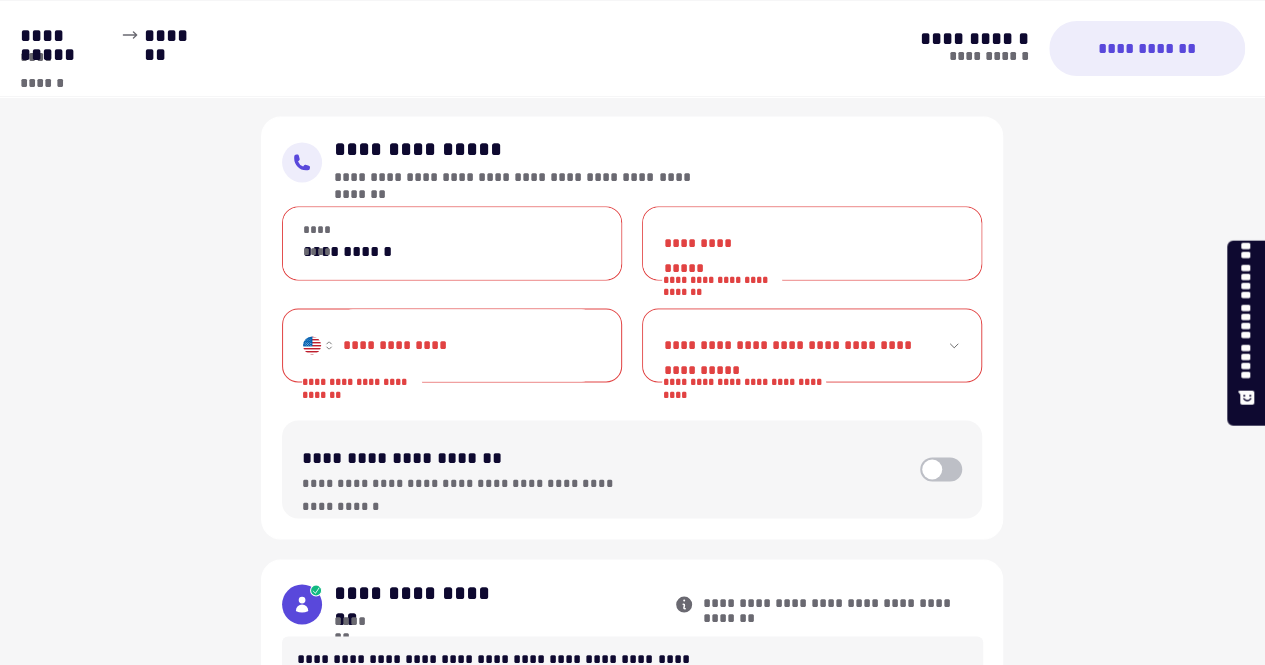type on "**********" 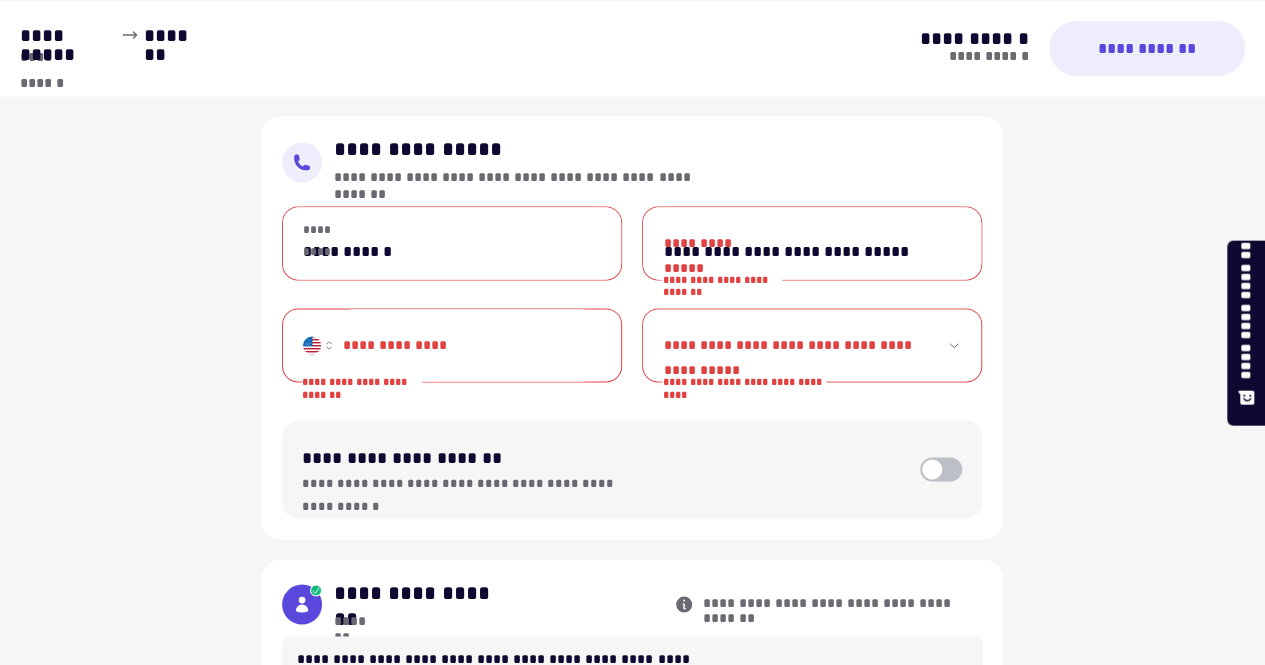 type on "**********" 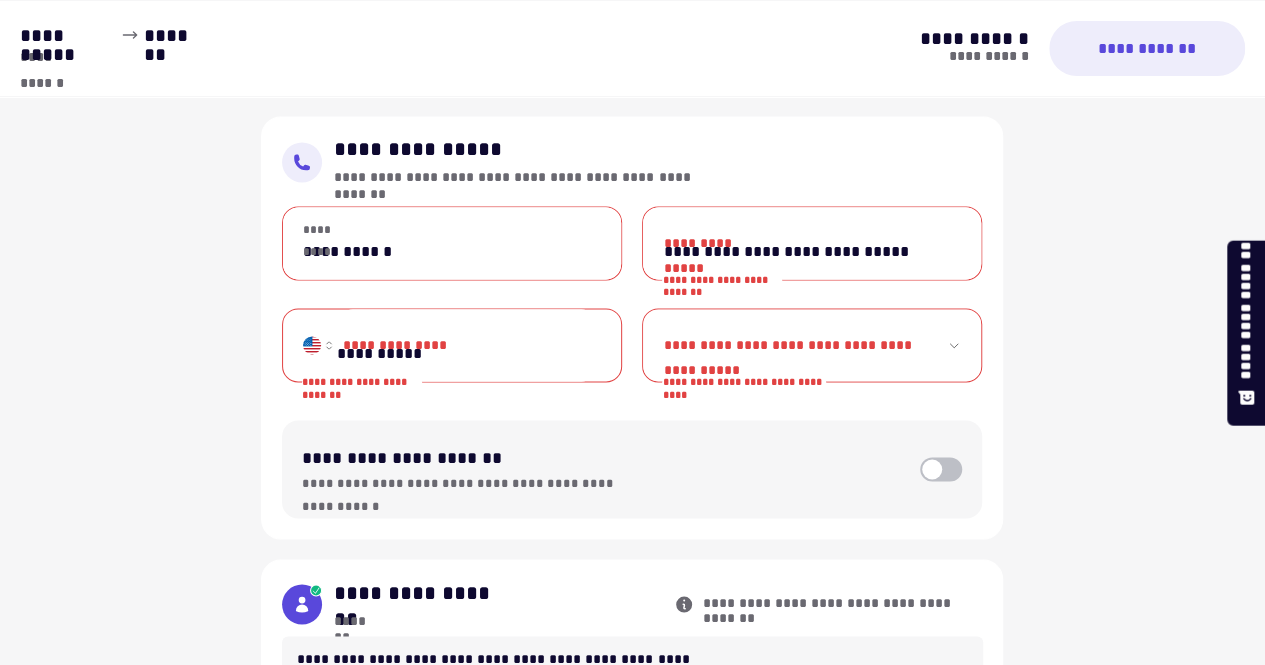 select on "**********" 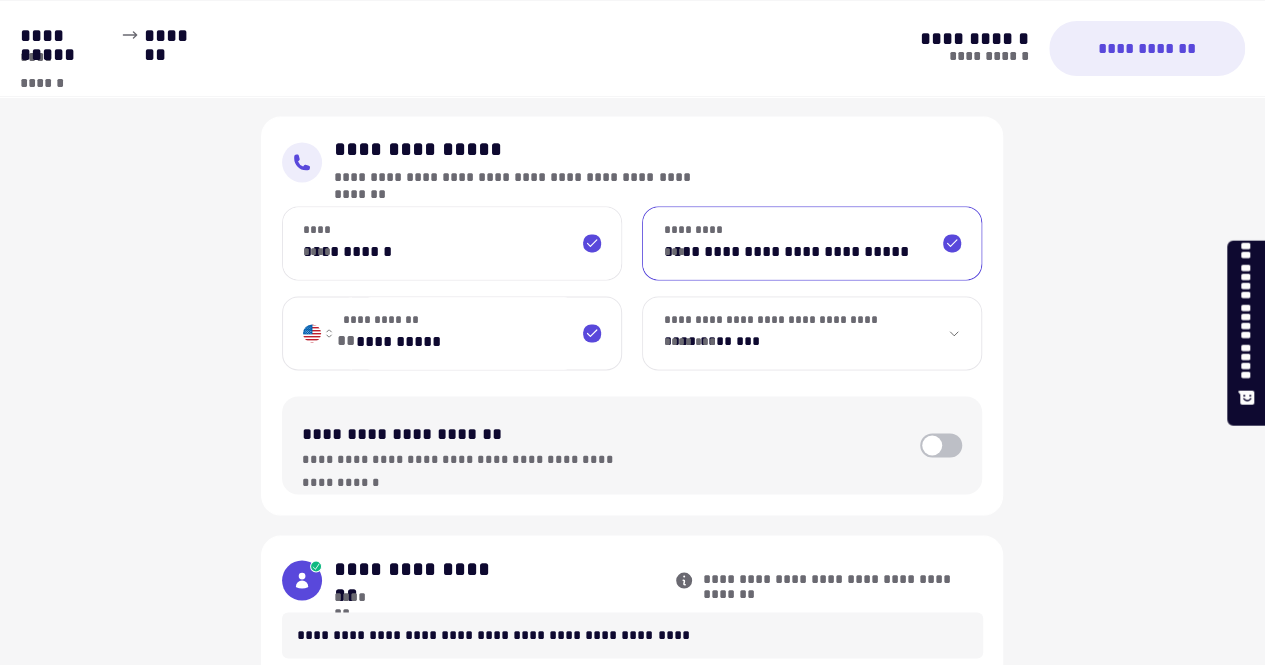 click on "**********" at bounding box center [812, 243] 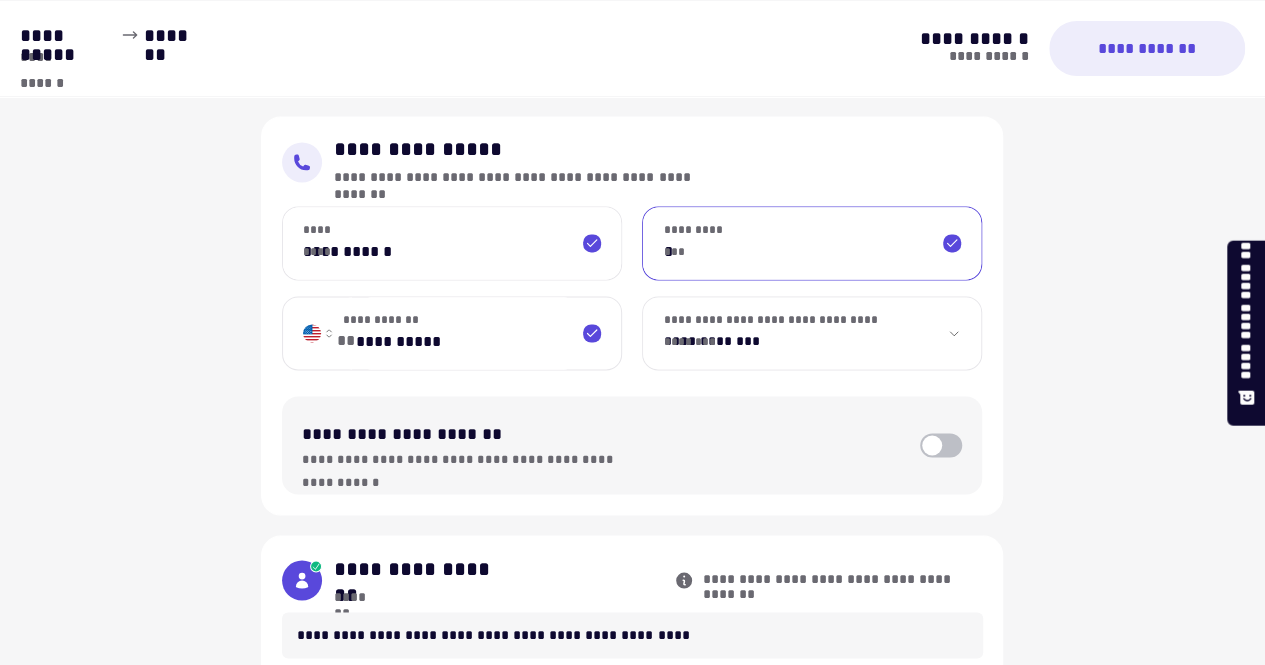 type on "**********" 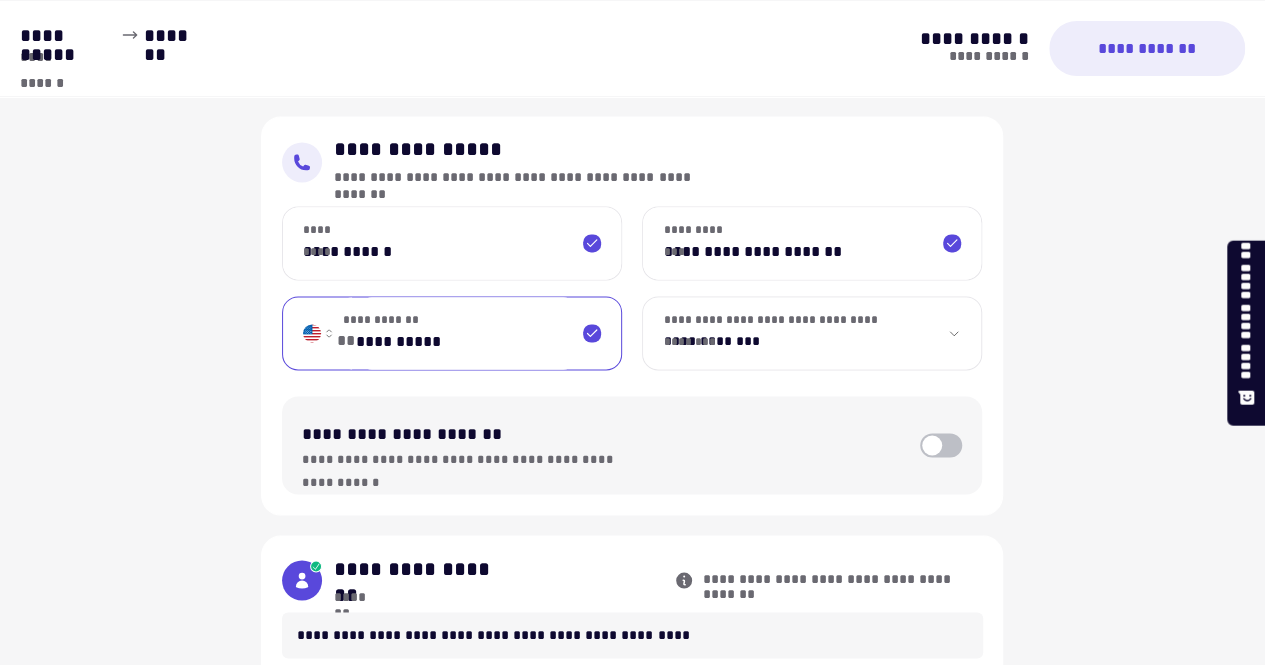 click on "**********" at bounding box center (468, 333) 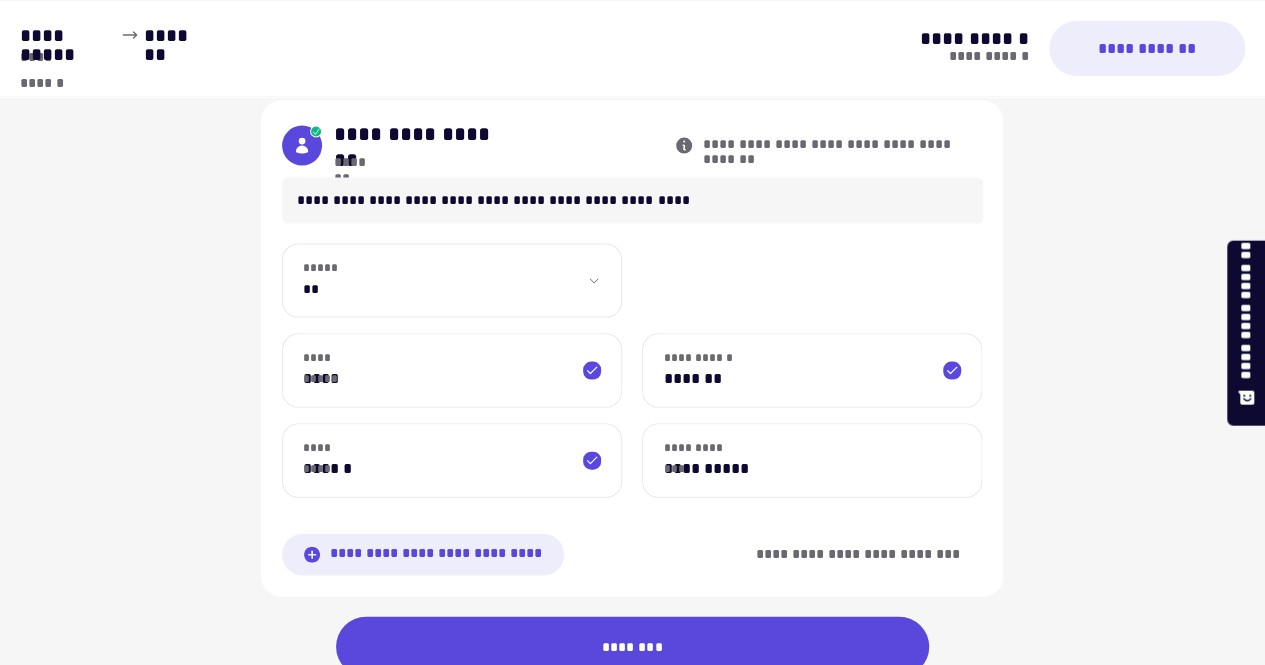 scroll, scrollTop: 2004, scrollLeft: 0, axis: vertical 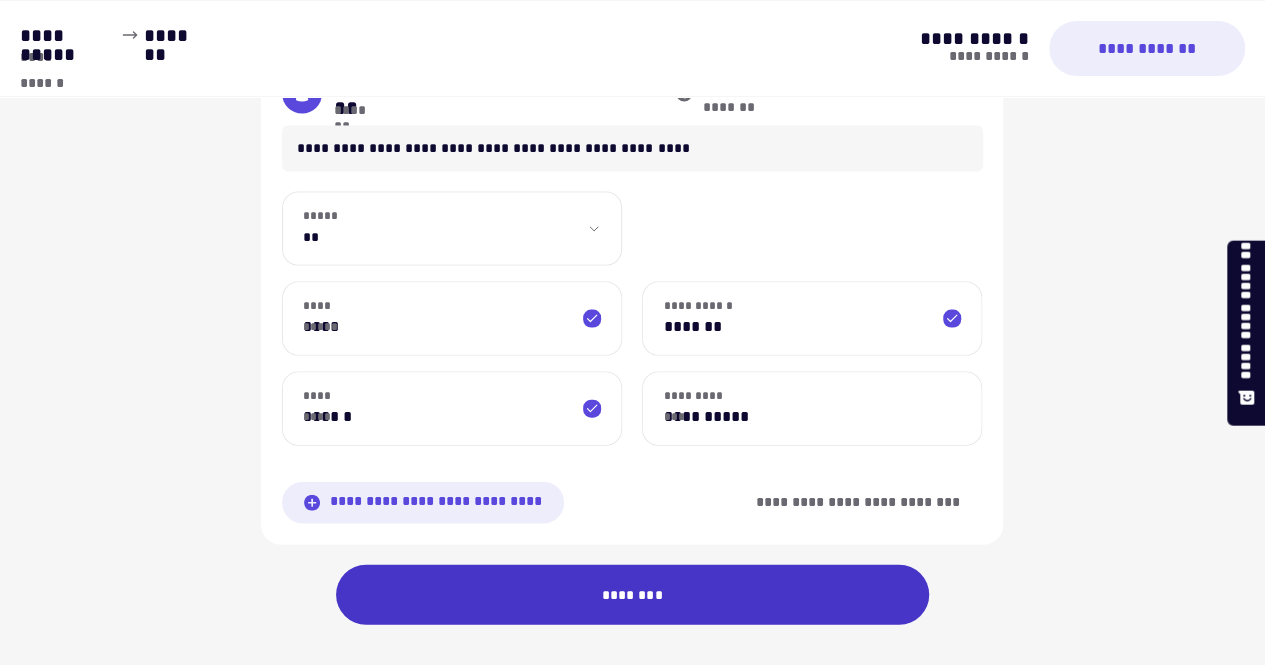 type on "**********" 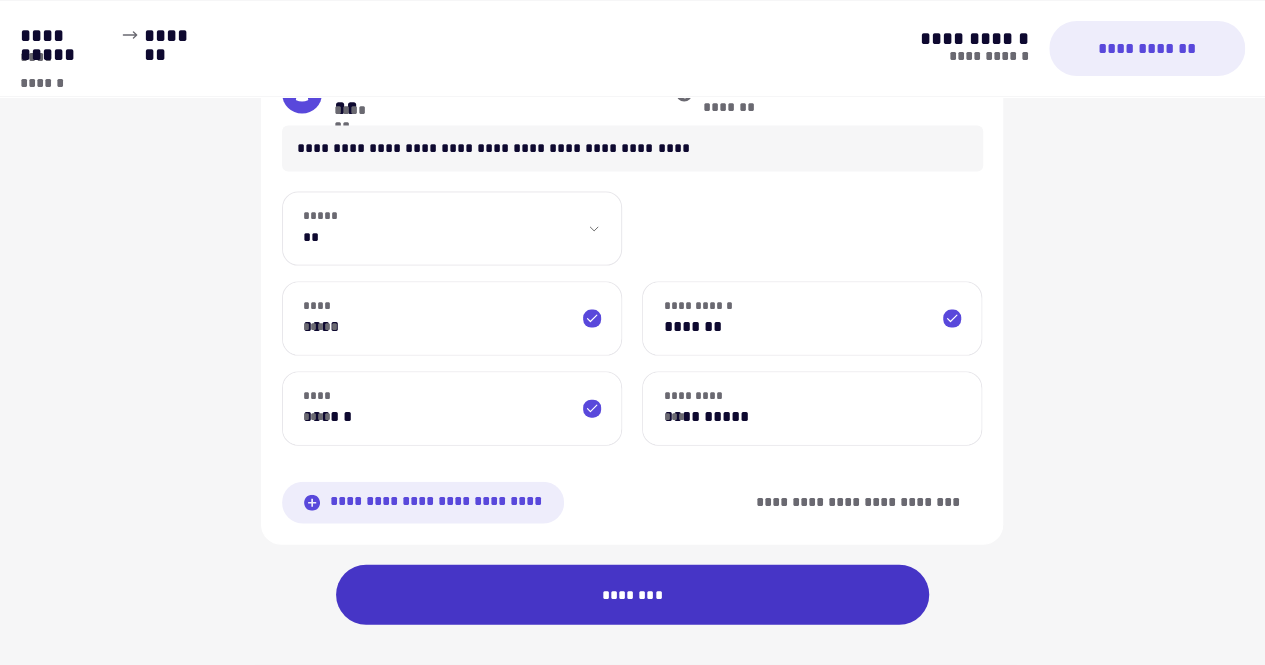 scroll, scrollTop: 0, scrollLeft: 0, axis: both 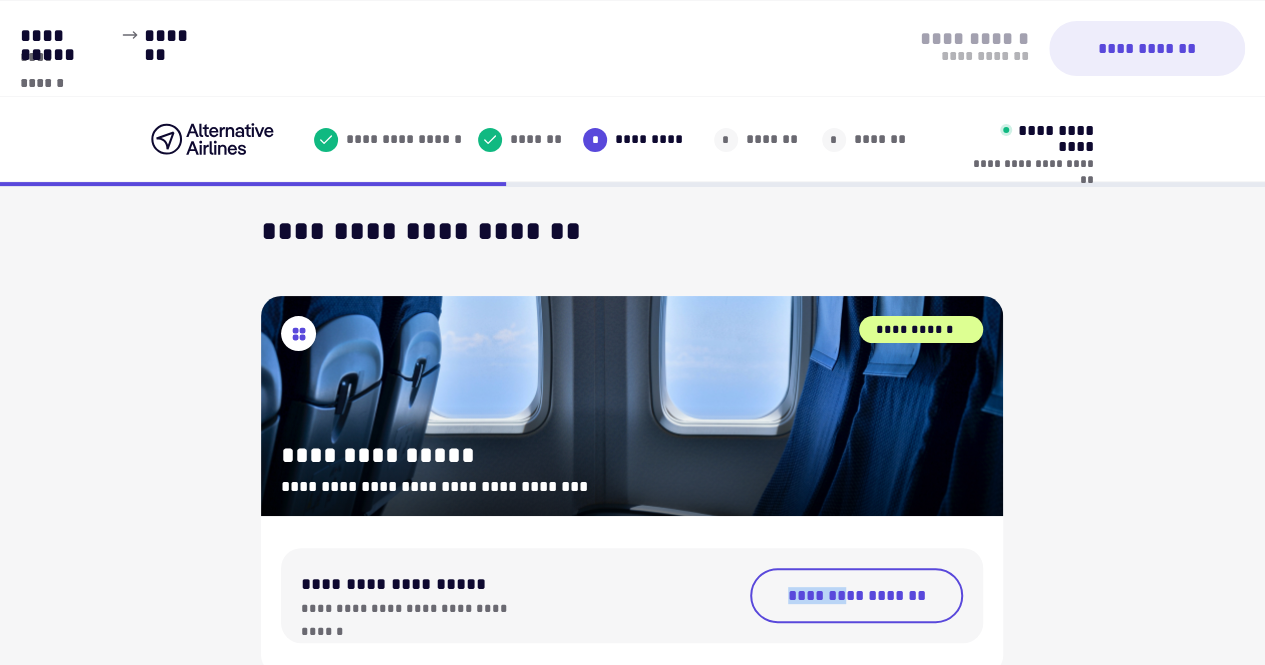 click on "**********" at bounding box center (632, 595) 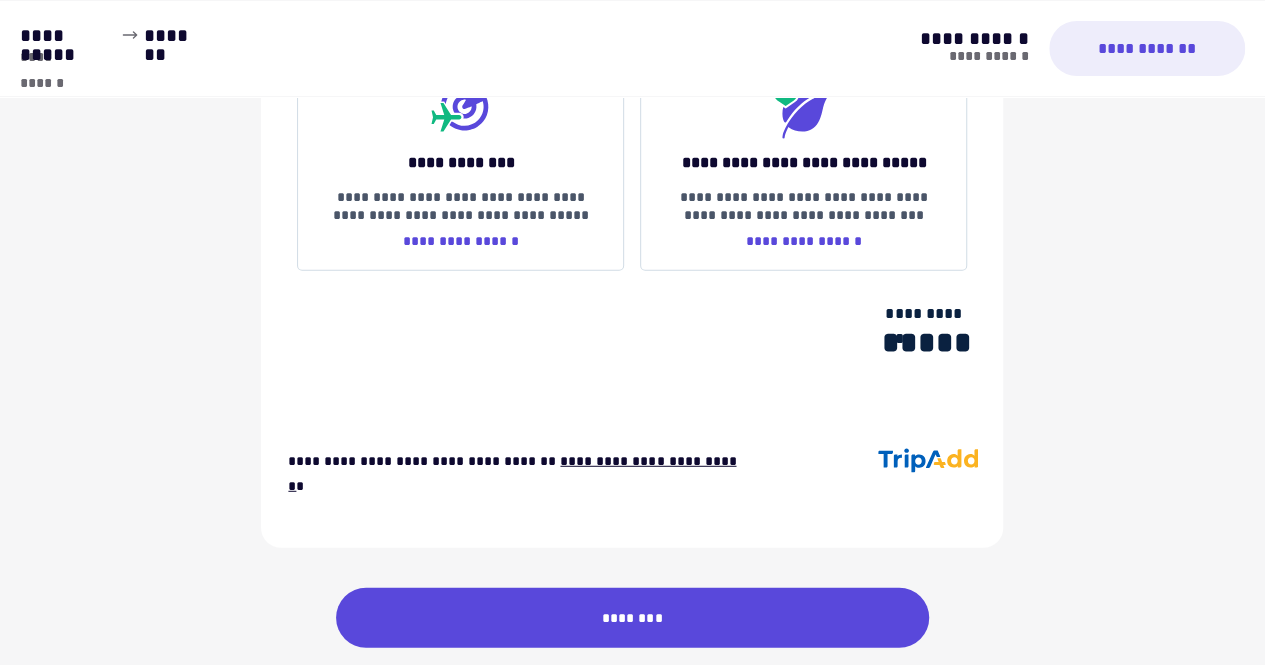scroll, scrollTop: 2534, scrollLeft: 0, axis: vertical 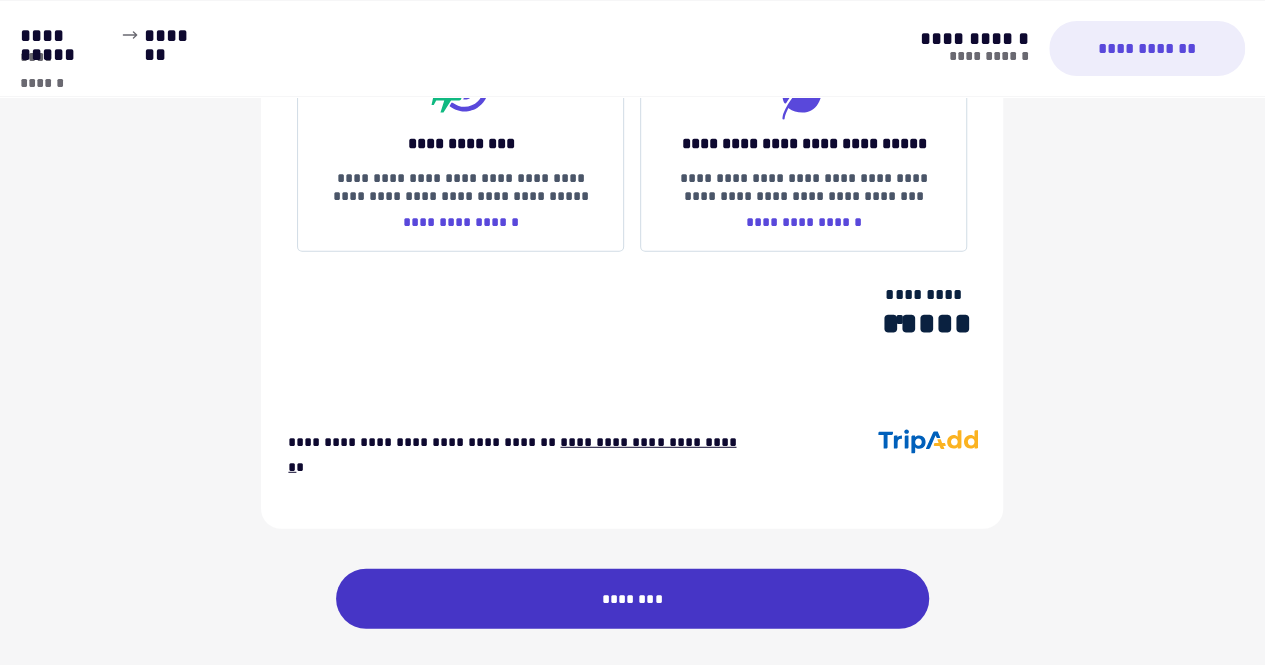 click on "********" at bounding box center [633, 599] 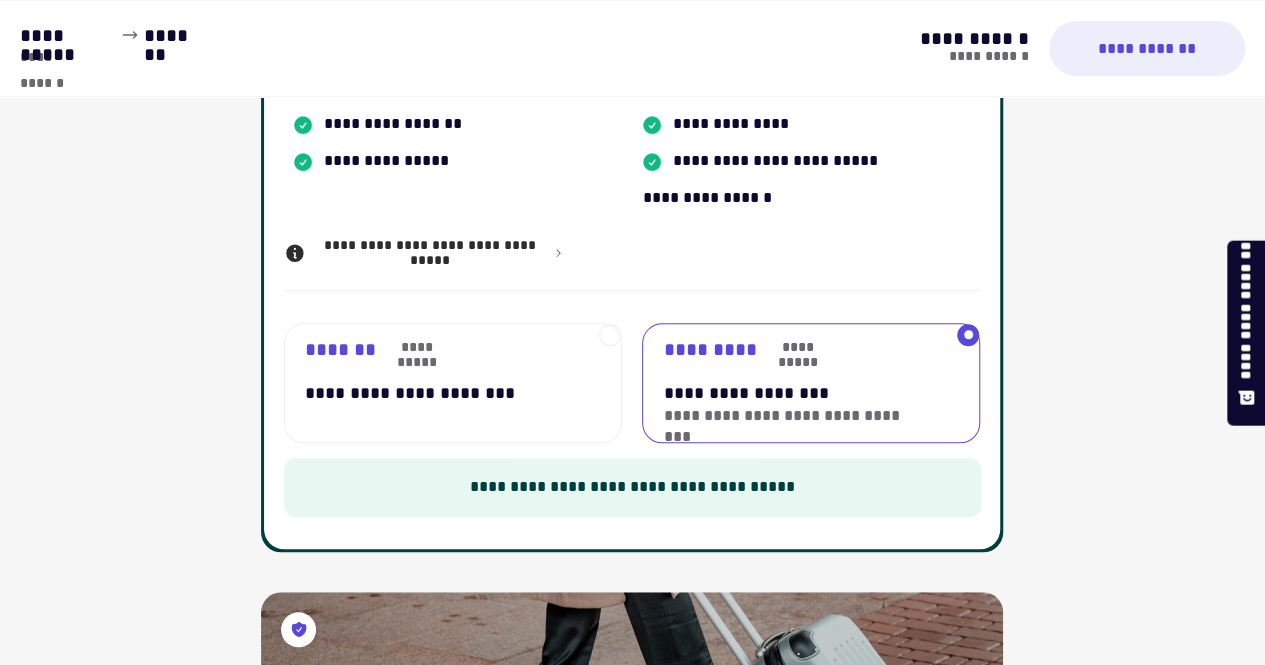 scroll, scrollTop: 691, scrollLeft: 0, axis: vertical 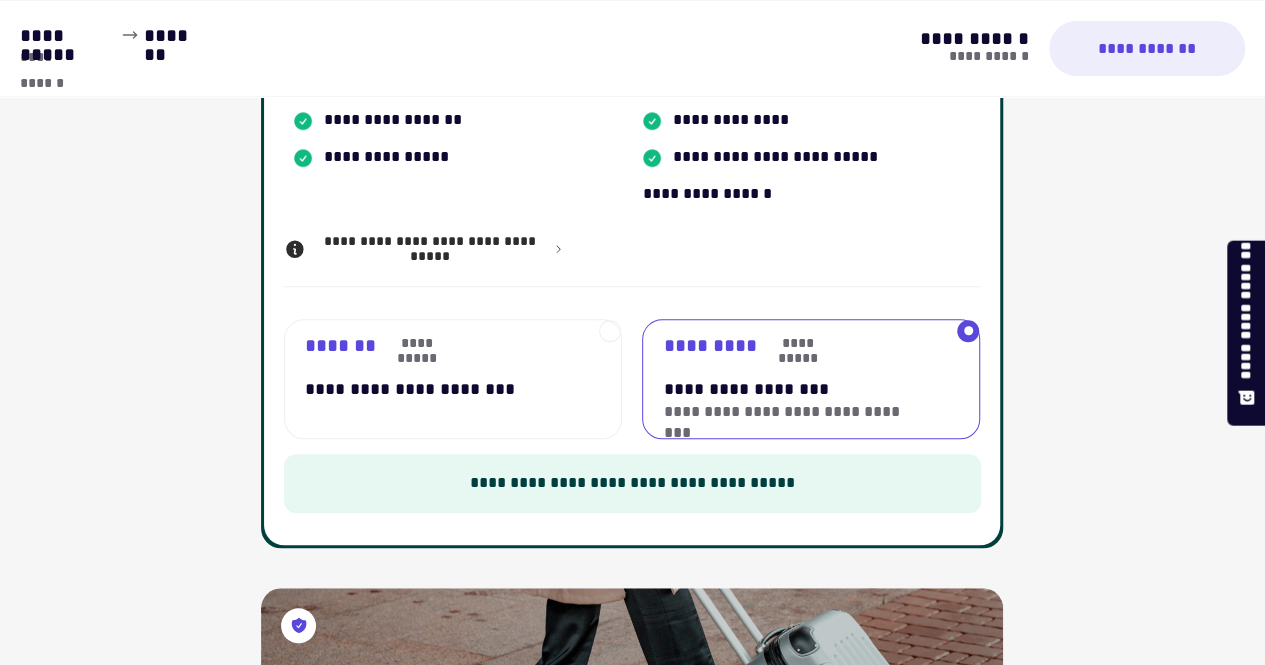 click at bounding box center [968, 379] 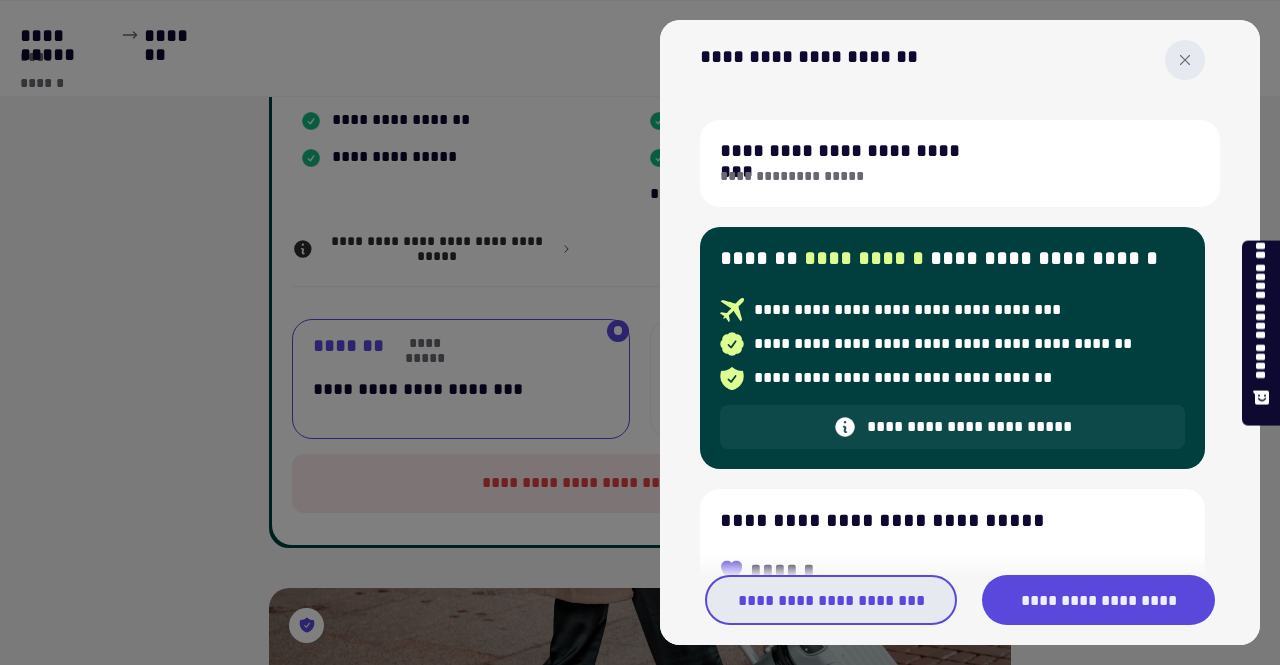 click on "**********" at bounding box center [831, 600] 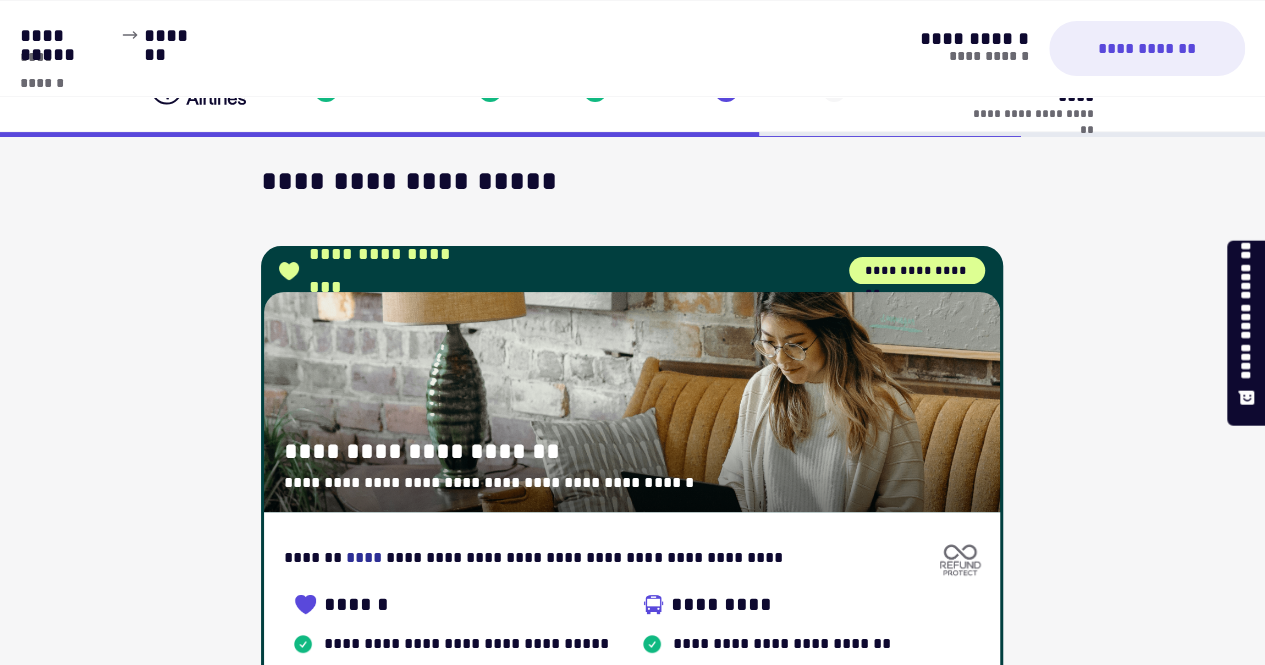 scroll, scrollTop: 0, scrollLeft: 0, axis: both 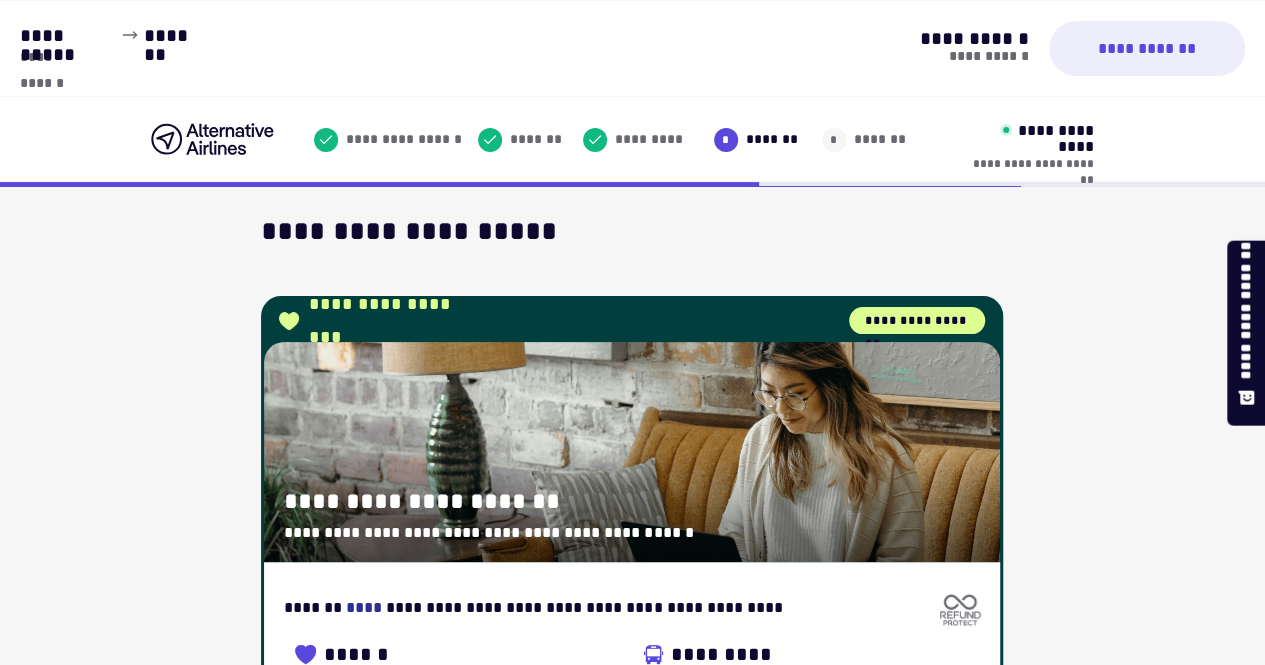 click at bounding box center (214, 139) 